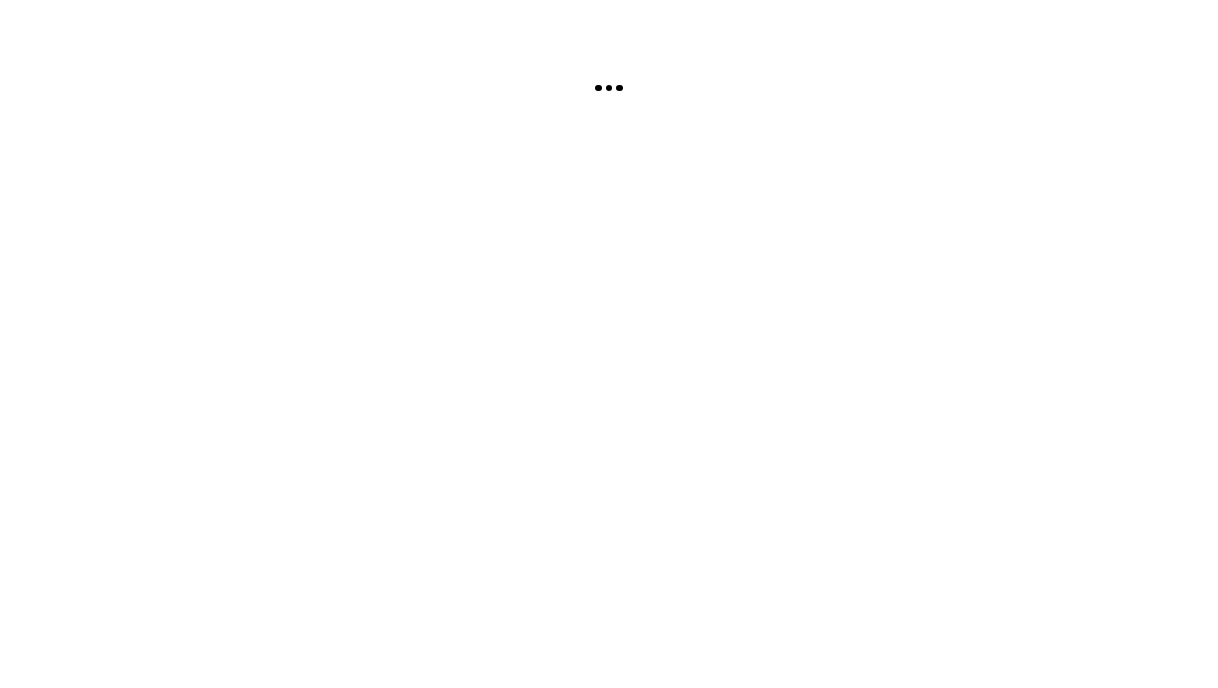 scroll, scrollTop: 0, scrollLeft: 0, axis: both 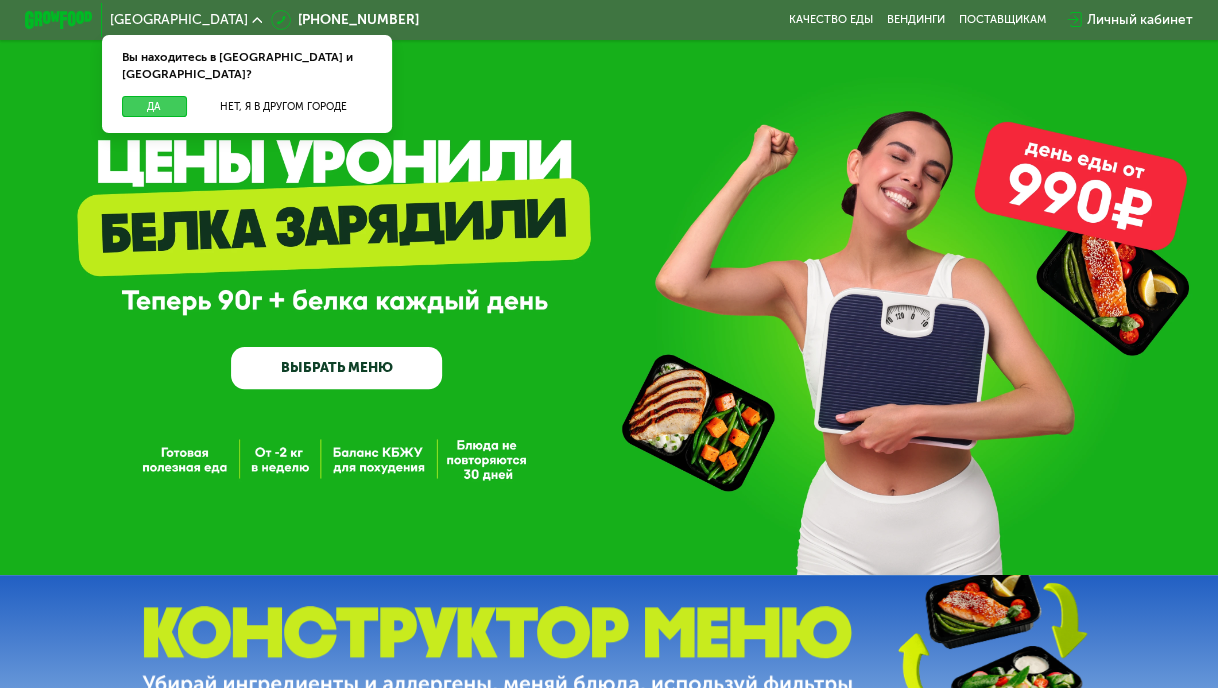 click on "Да" at bounding box center [154, 106] 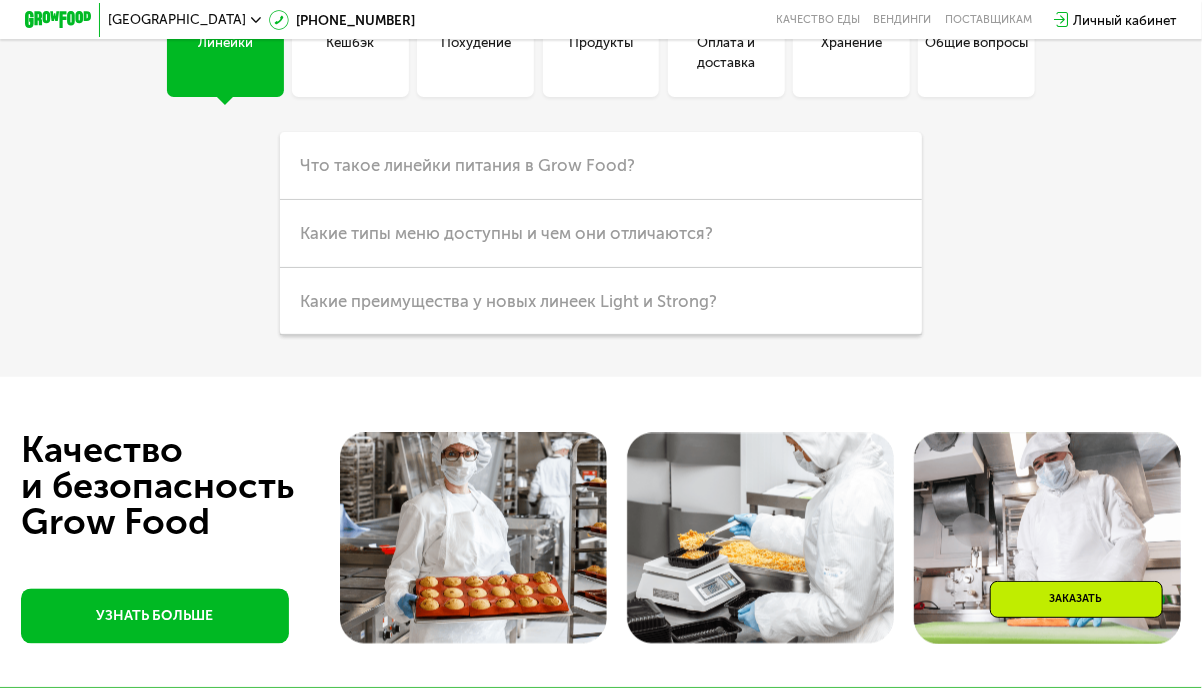 scroll, scrollTop: 4200, scrollLeft: 0, axis: vertical 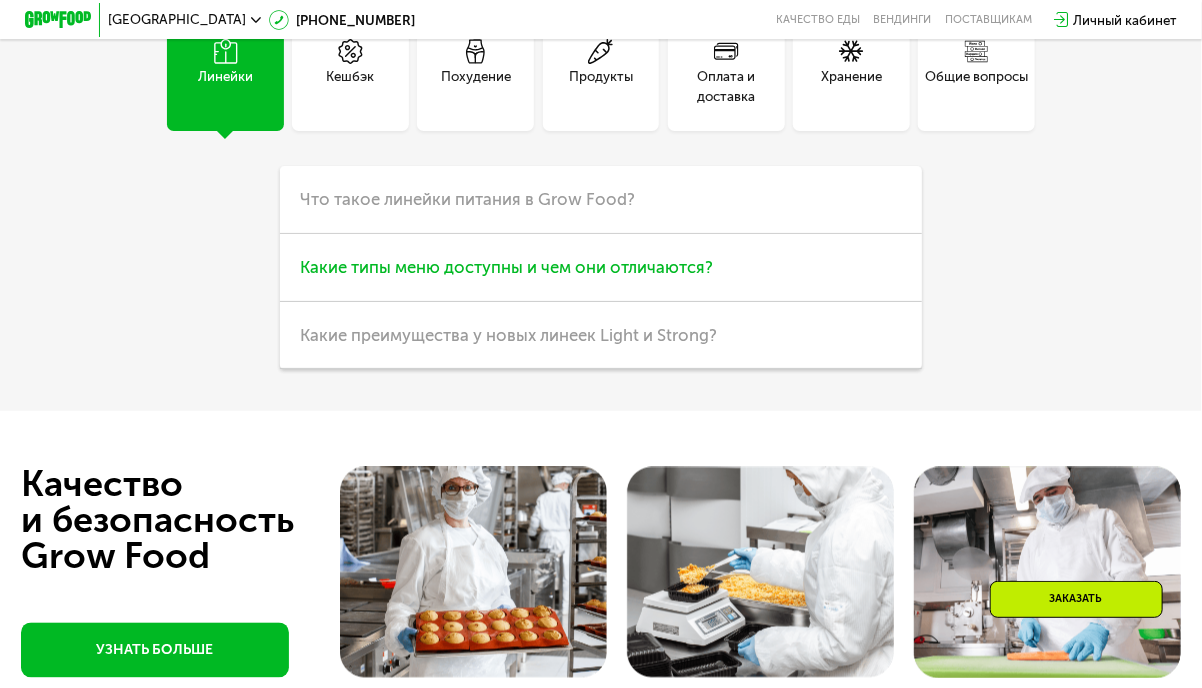 click on "Какие типы меню доступны и чем они отличаются?" at bounding box center (507, 267) 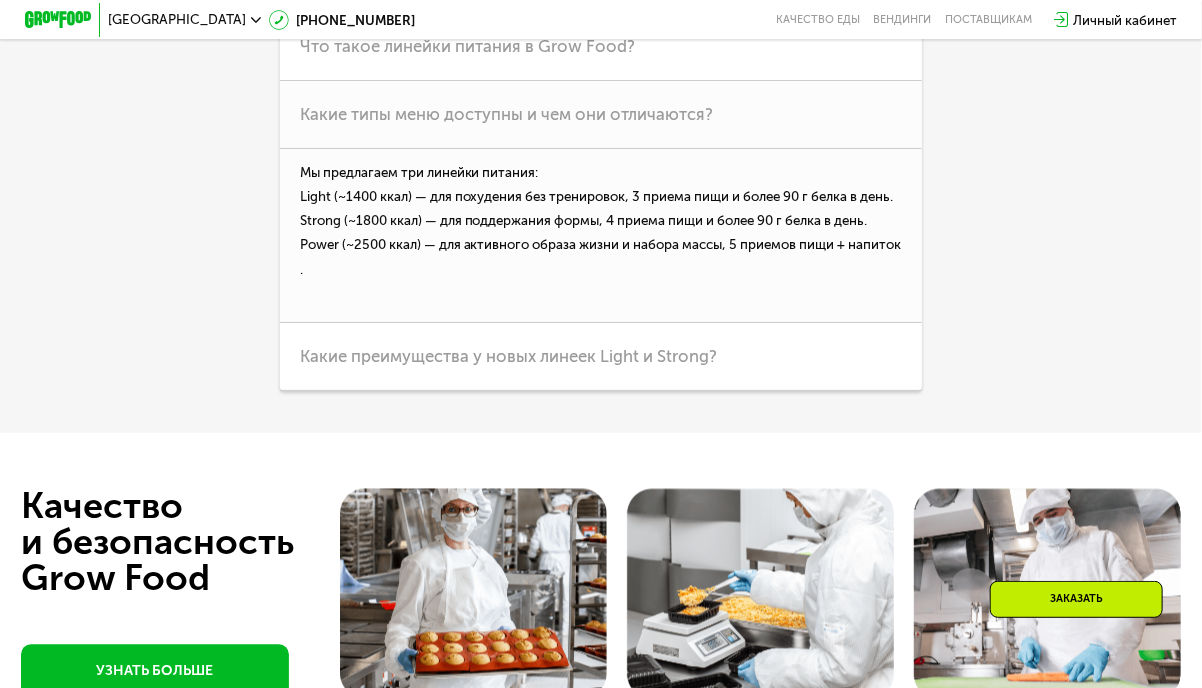 scroll, scrollTop: 4400, scrollLeft: 0, axis: vertical 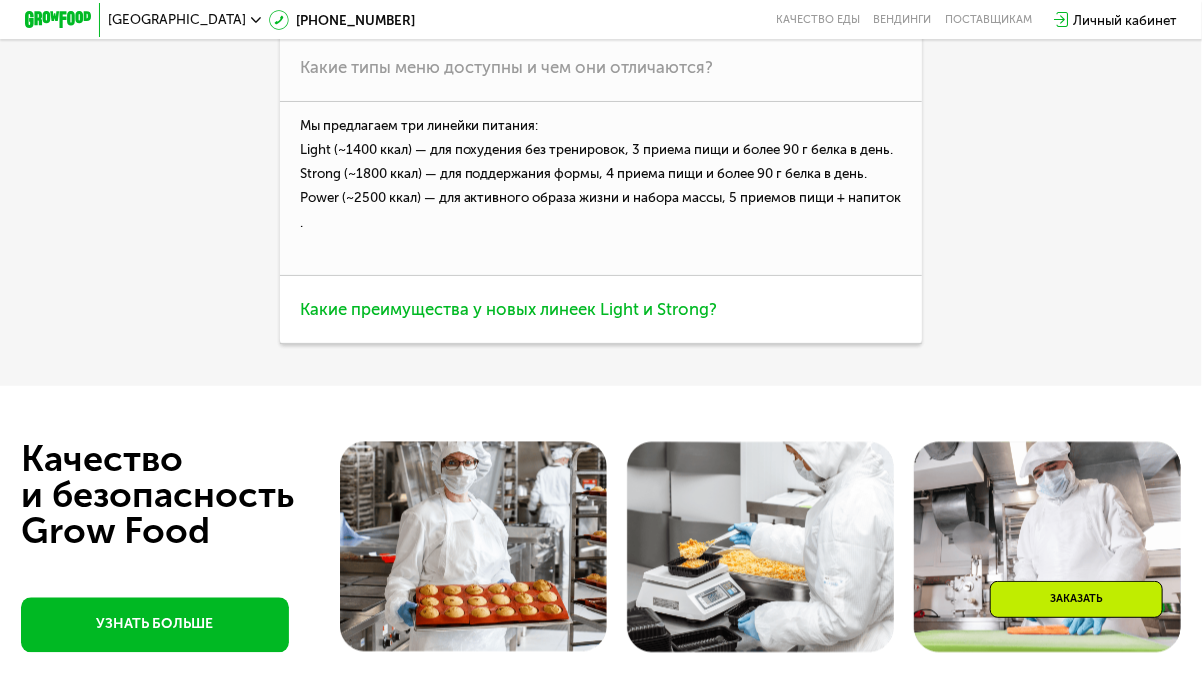 click on "Какие преимущества у новых линеек Light и Strong?" at bounding box center (509, 309) 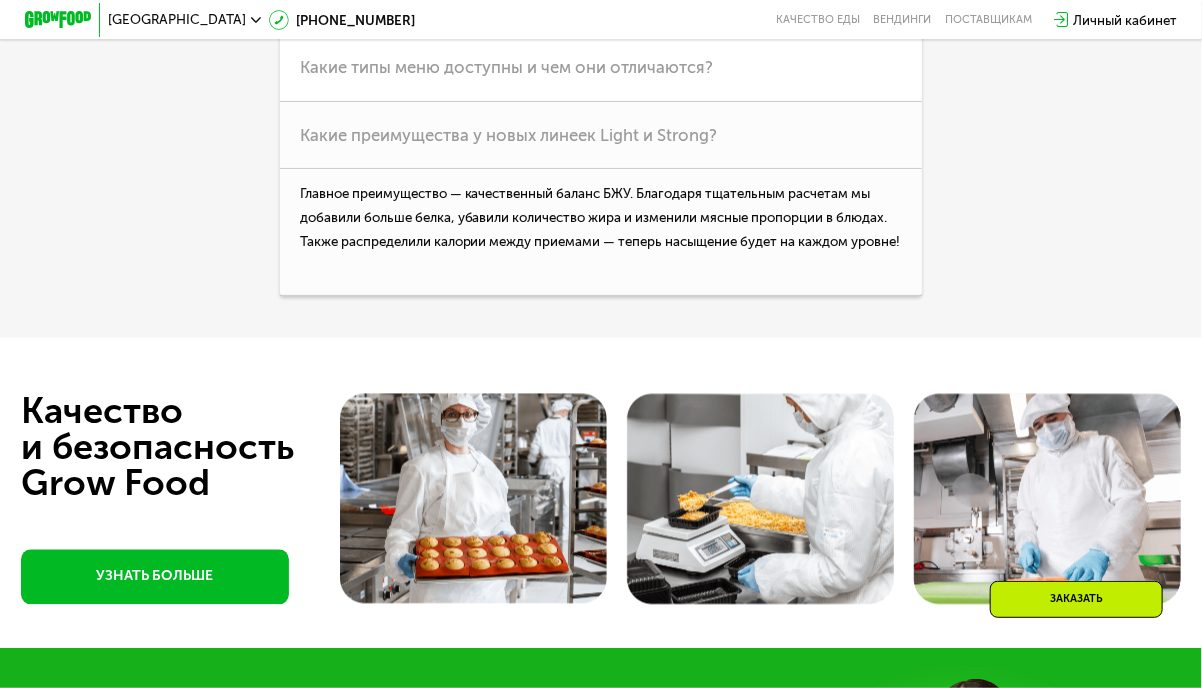 click on "Что такое линейки питания в Grow Food?" at bounding box center (468, -1) 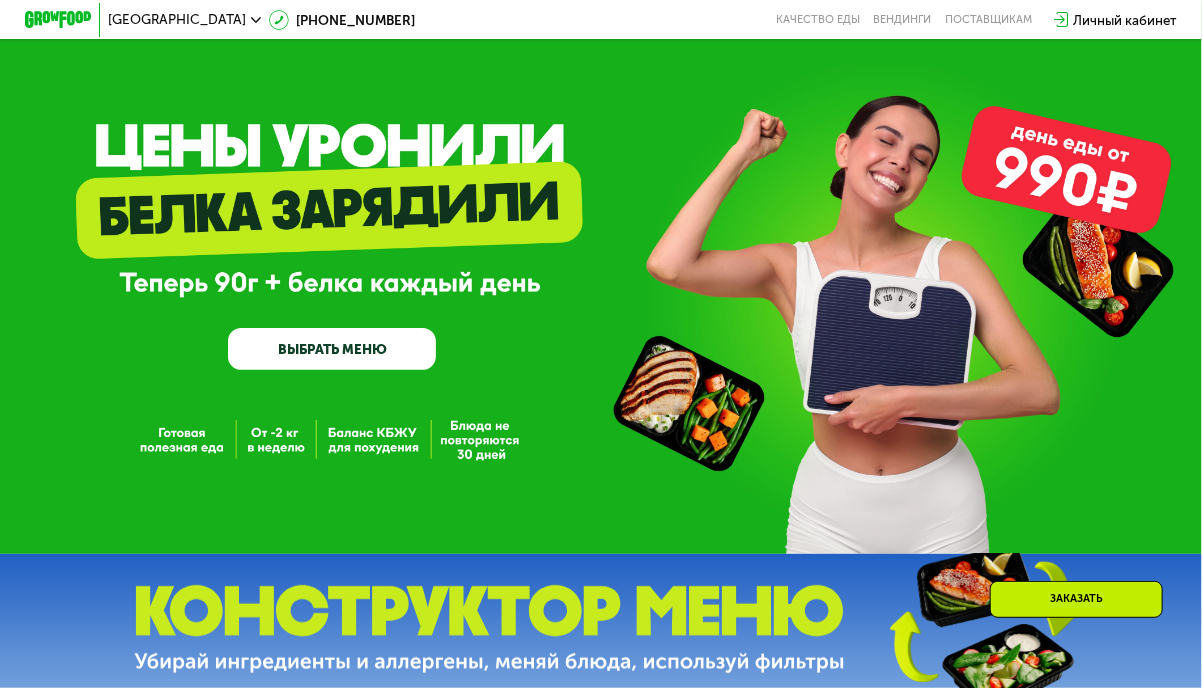 scroll, scrollTop: 0, scrollLeft: 0, axis: both 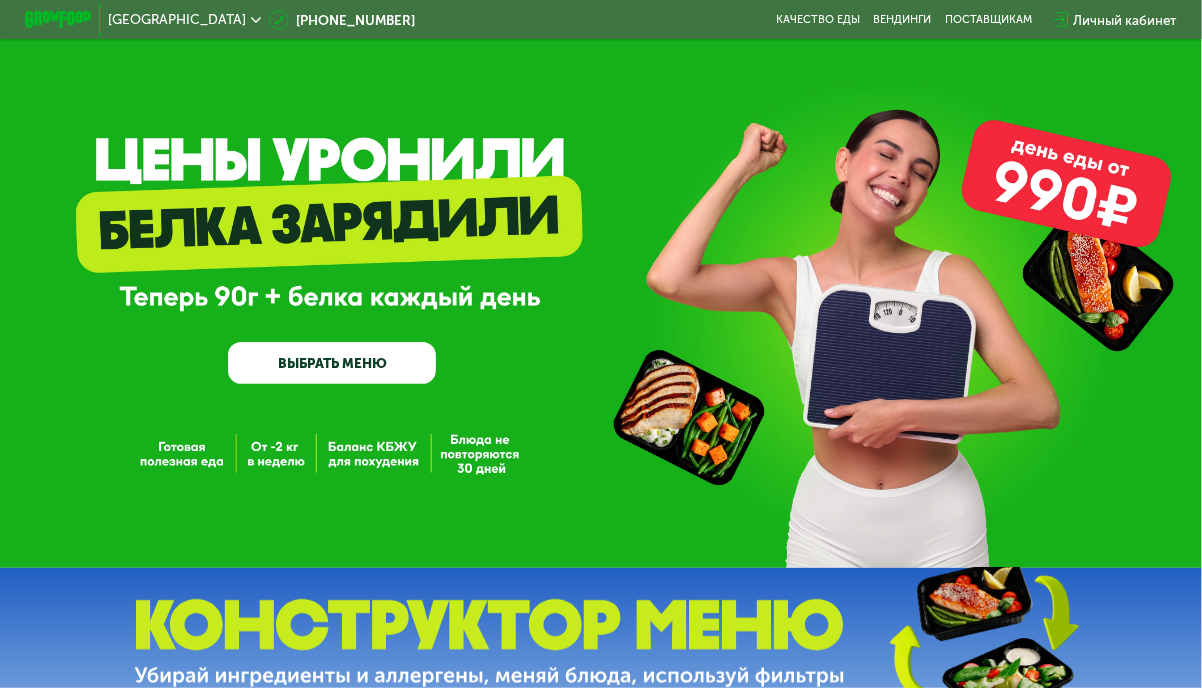 drag, startPoint x: 312, startPoint y: 359, endPoint x: 362, endPoint y: 387, distance: 57.306194 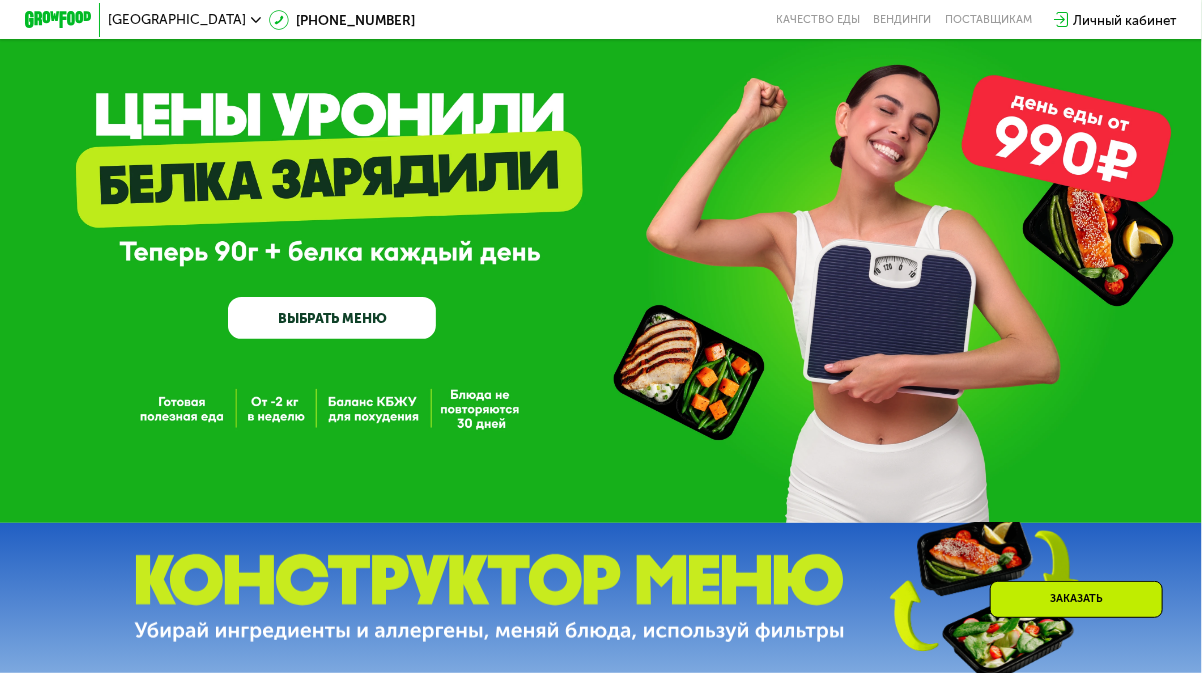 scroll, scrollTop: 0, scrollLeft: 0, axis: both 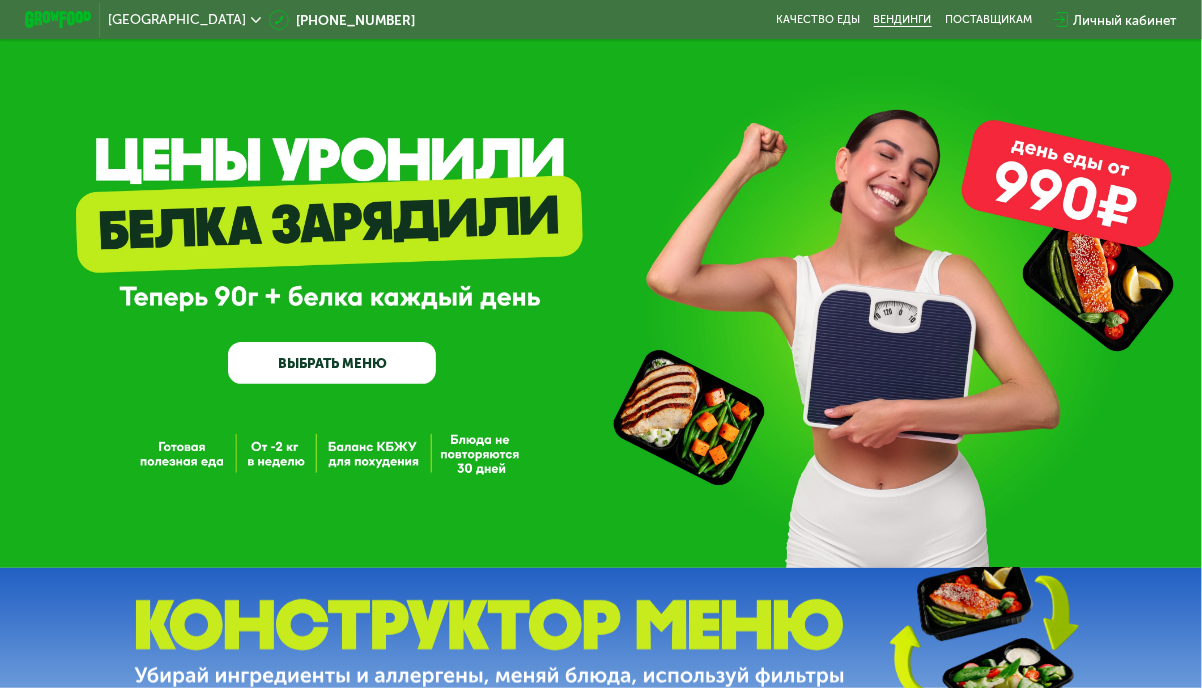 click on "Вендинги" at bounding box center (903, 19) 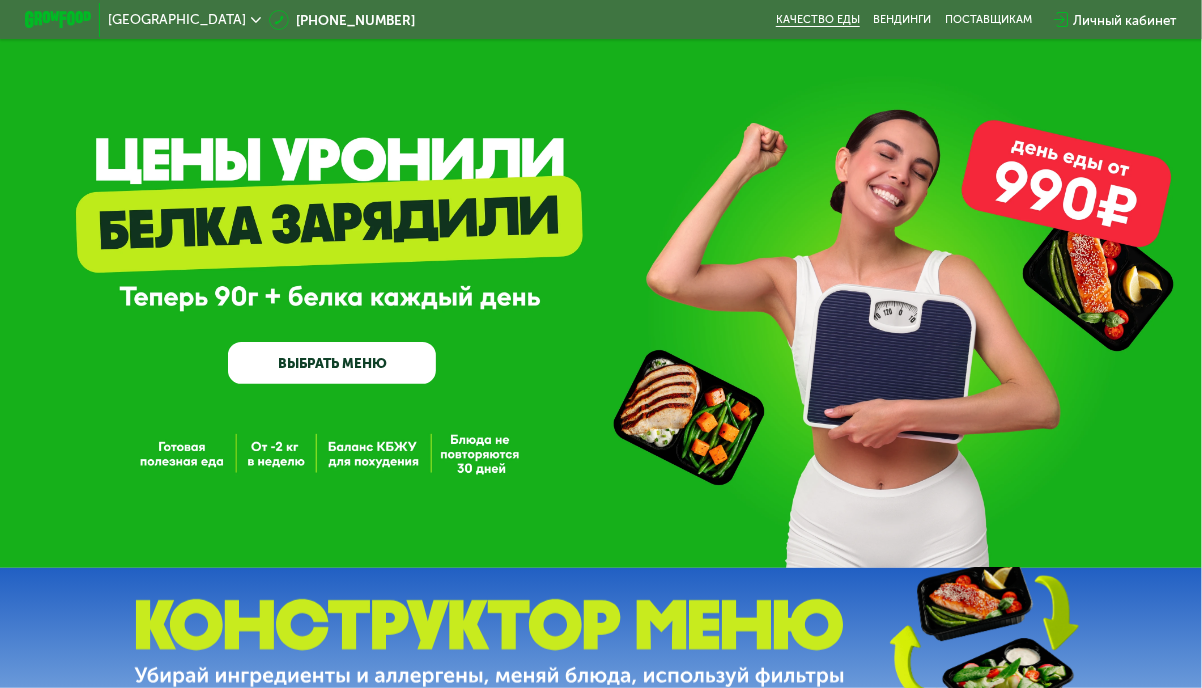 click on "Качество еды" at bounding box center [818, 19] 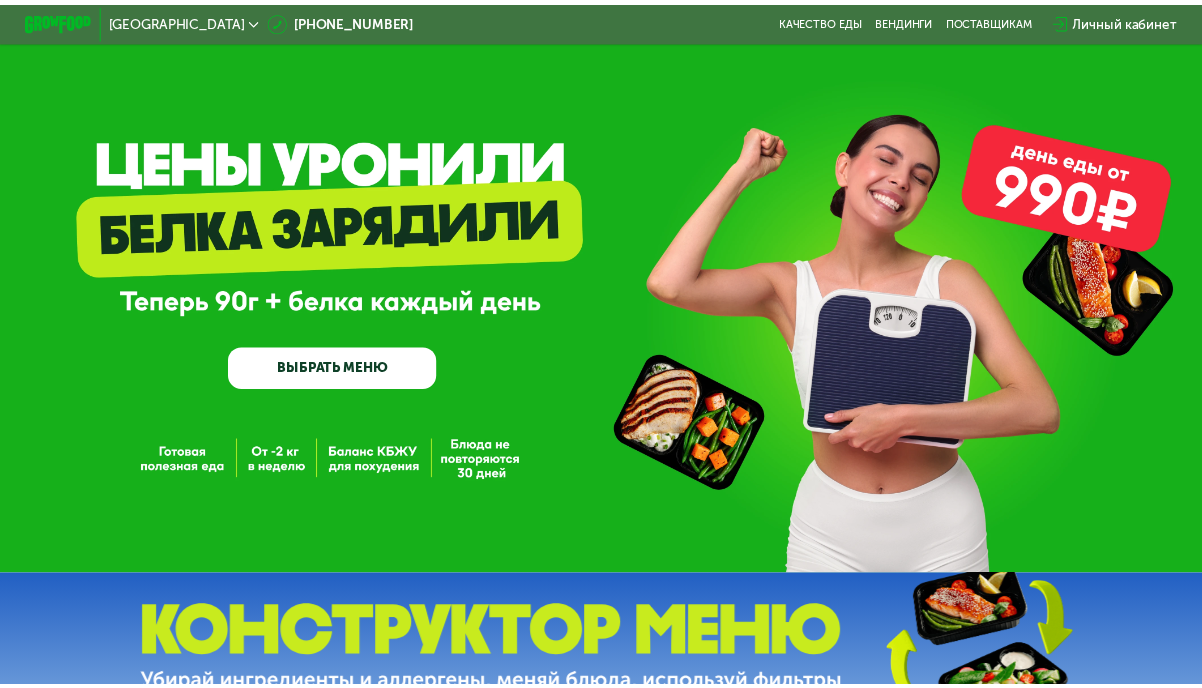 scroll, scrollTop: 0, scrollLeft: 0, axis: both 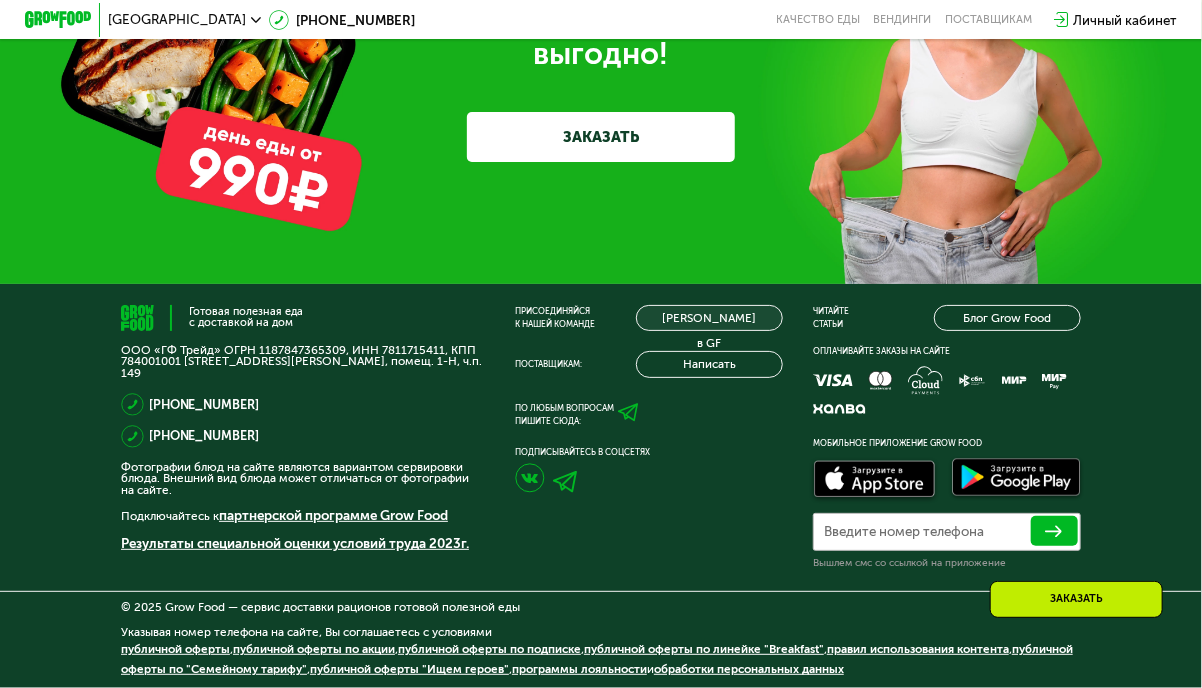 click on "[PERSON_NAME] в GF" at bounding box center [709, 318] 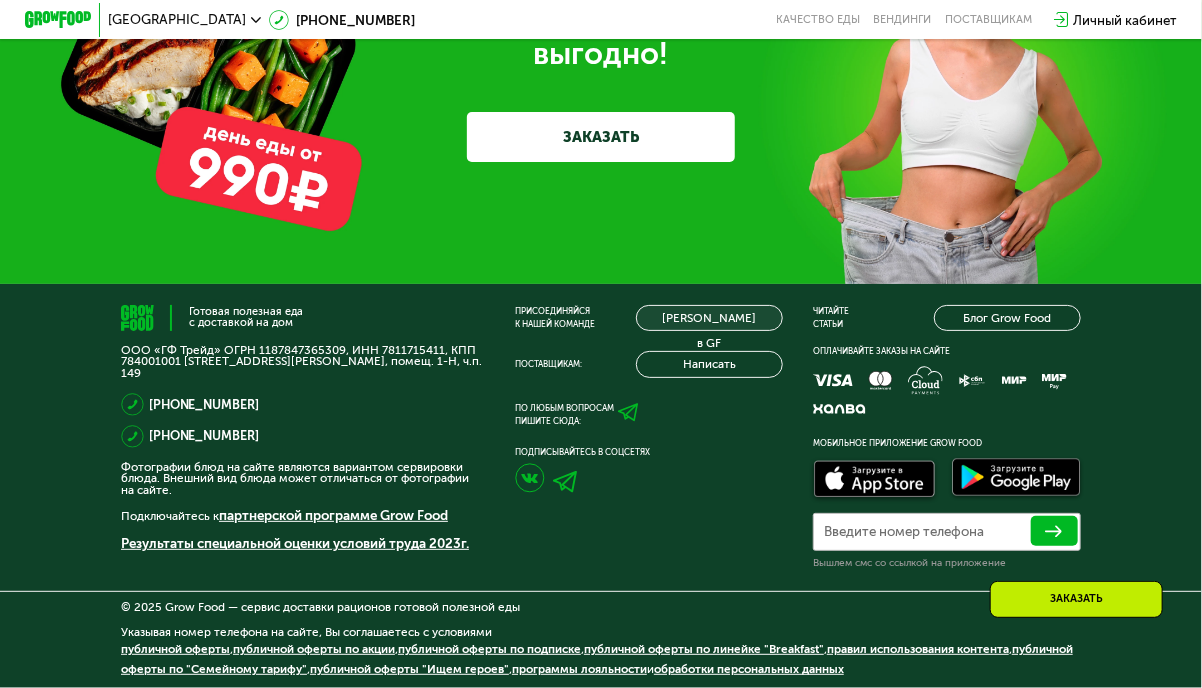 click on "[PERSON_NAME] в GF" at bounding box center [709, 318] 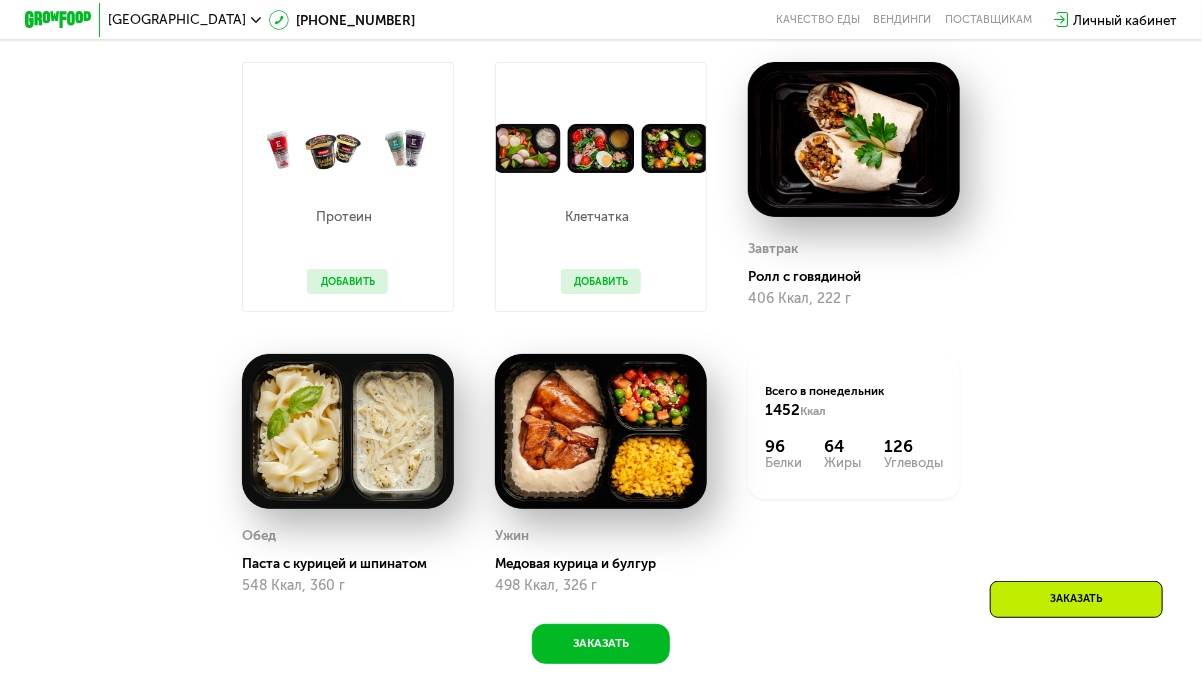 scroll, scrollTop: 1092, scrollLeft: 0, axis: vertical 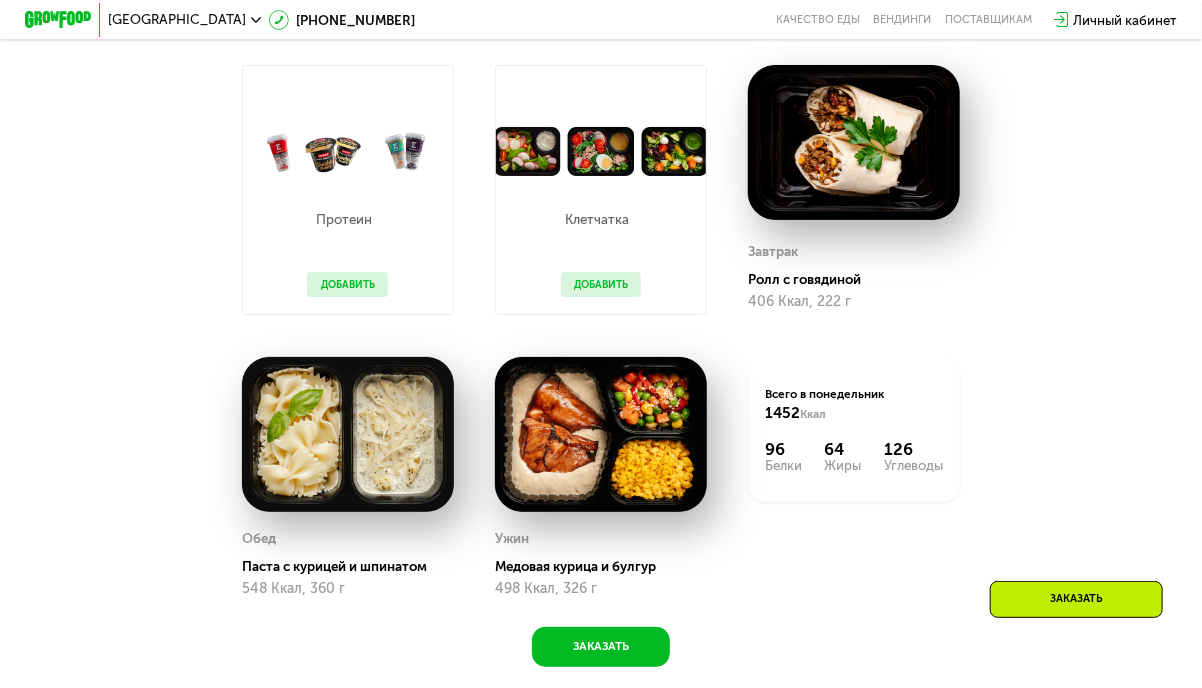 click on "Личный кабинет" at bounding box center [1125, 20] 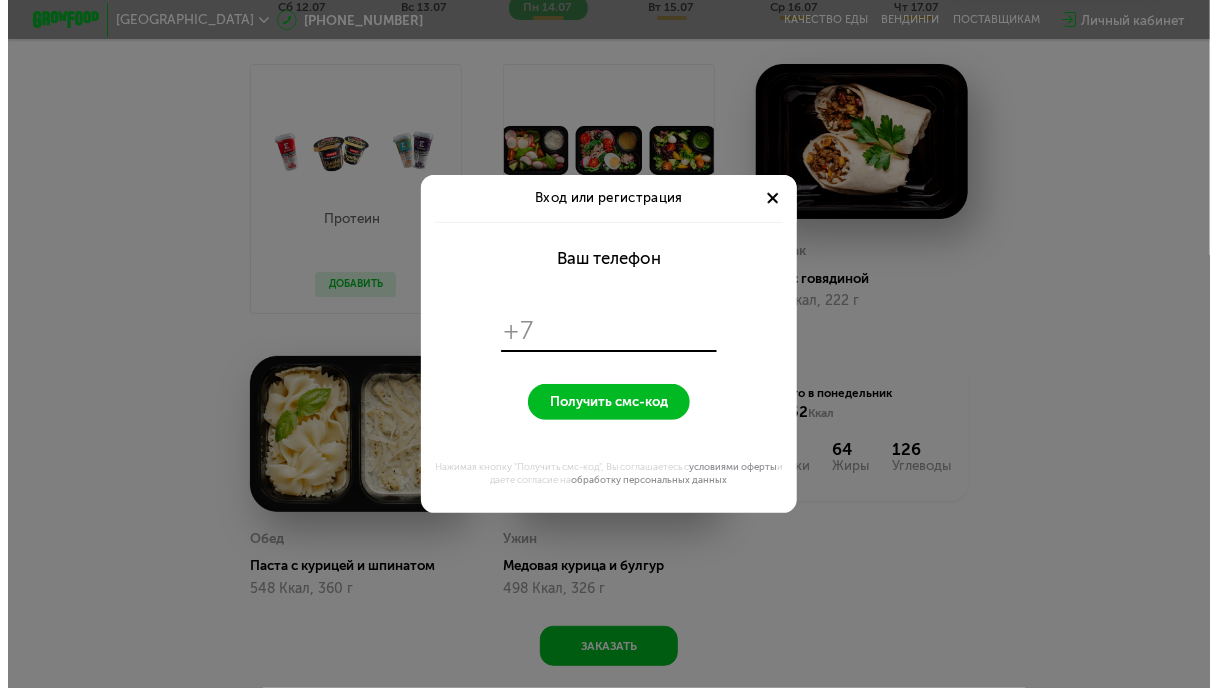 scroll, scrollTop: 0, scrollLeft: 0, axis: both 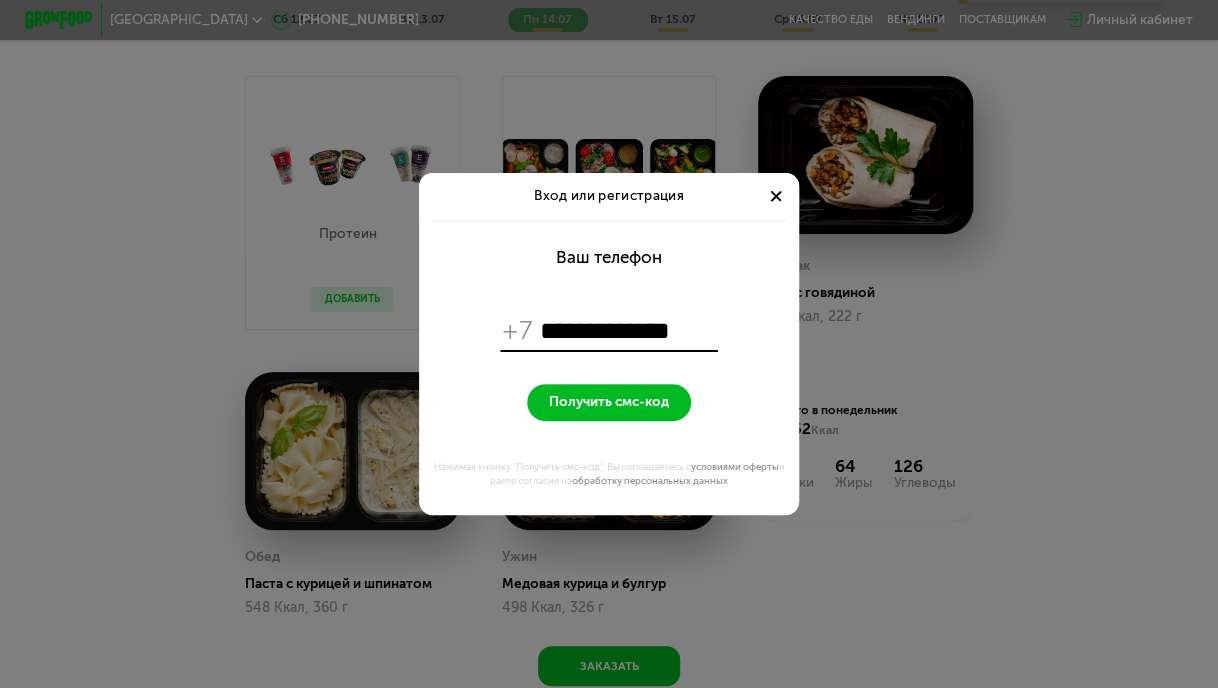 type on "**********" 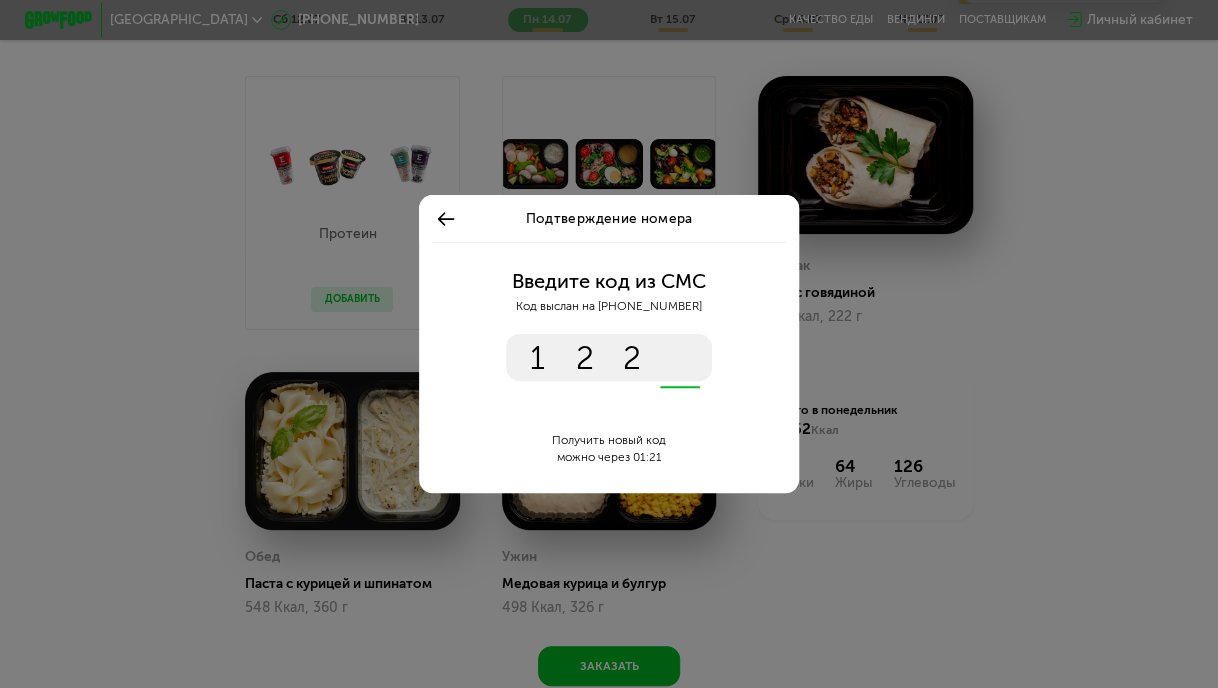 type on "****" 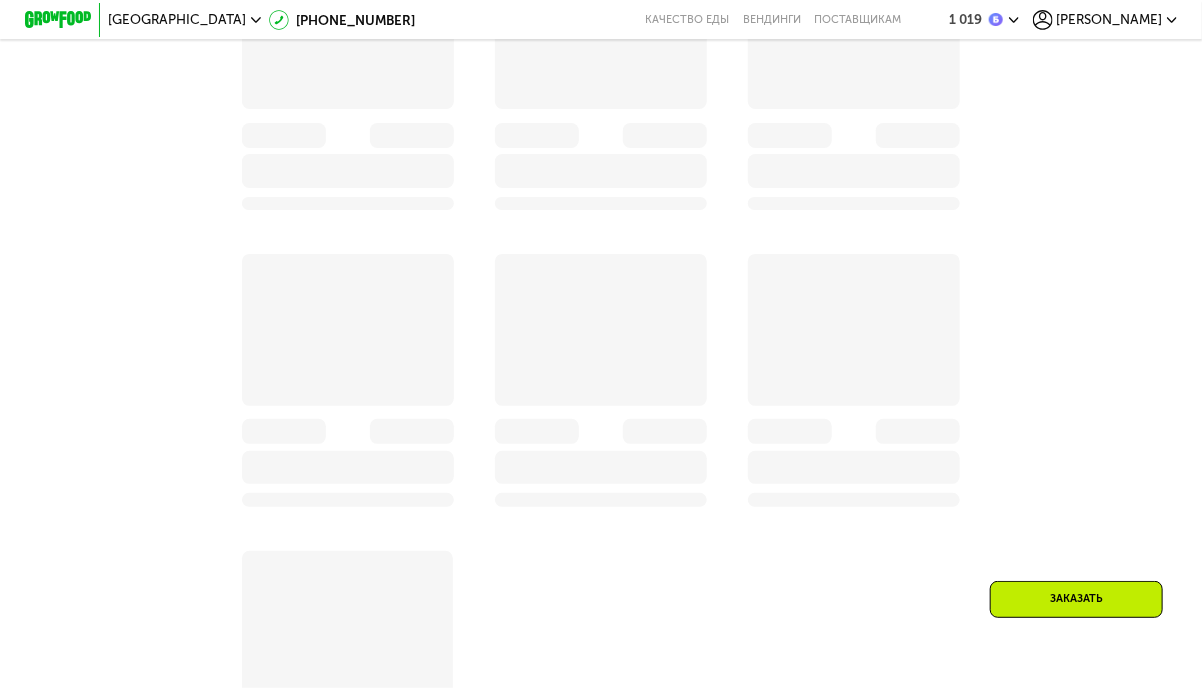 scroll, scrollTop: 1092, scrollLeft: 0, axis: vertical 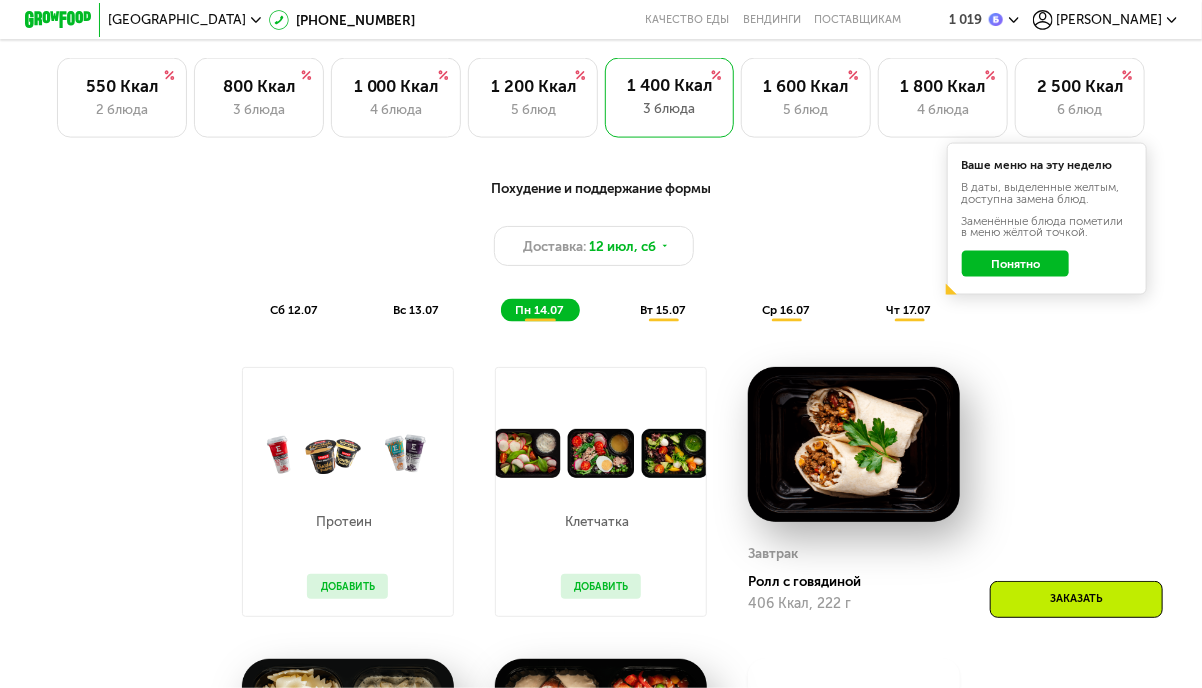 click on "[PERSON_NAME]" at bounding box center (1110, 19) 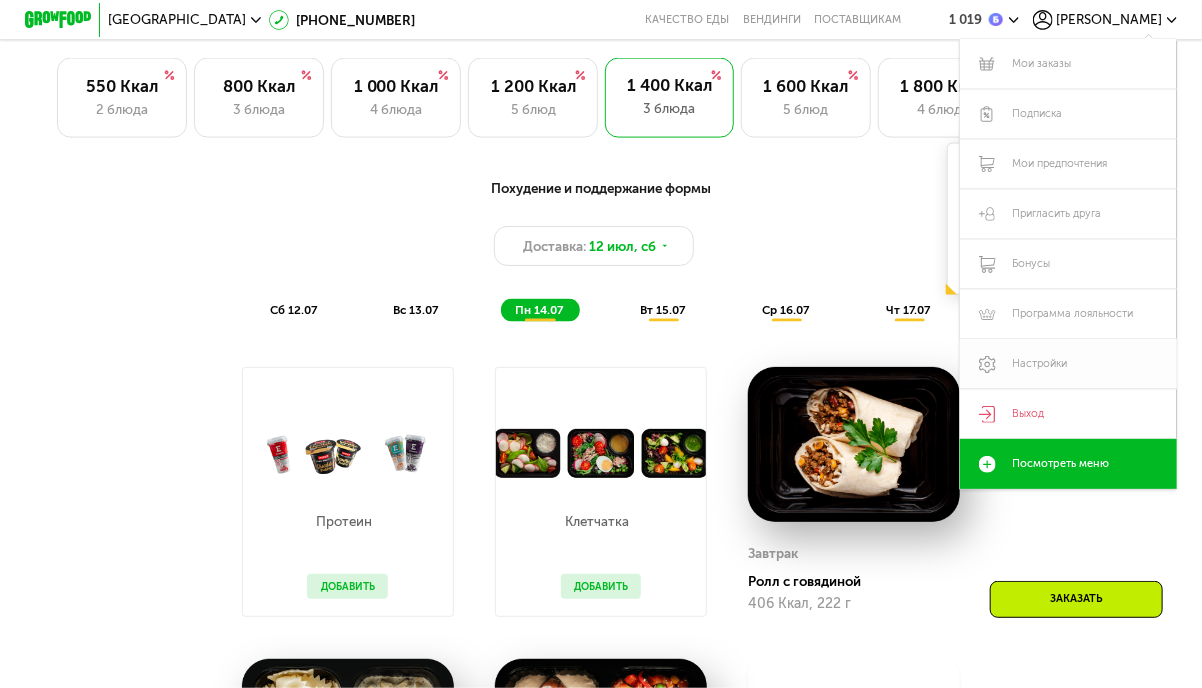 click on "Настройки" at bounding box center [1068, 364] 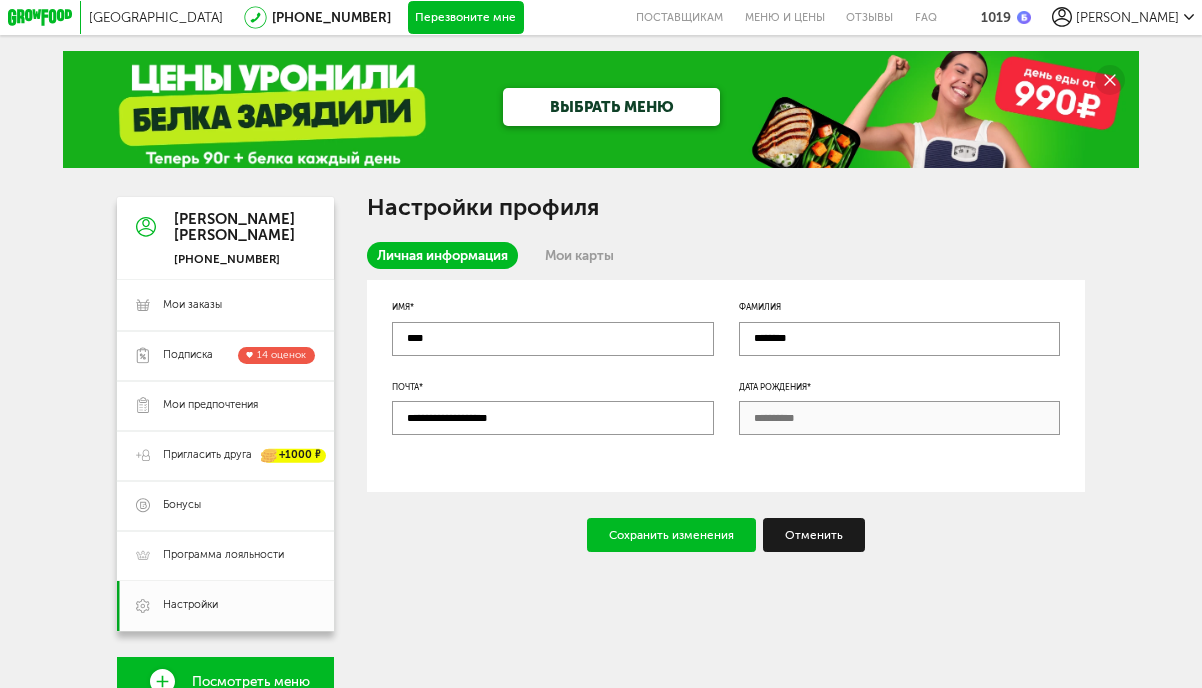scroll, scrollTop: 0, scrollLeft: 0, axis: both 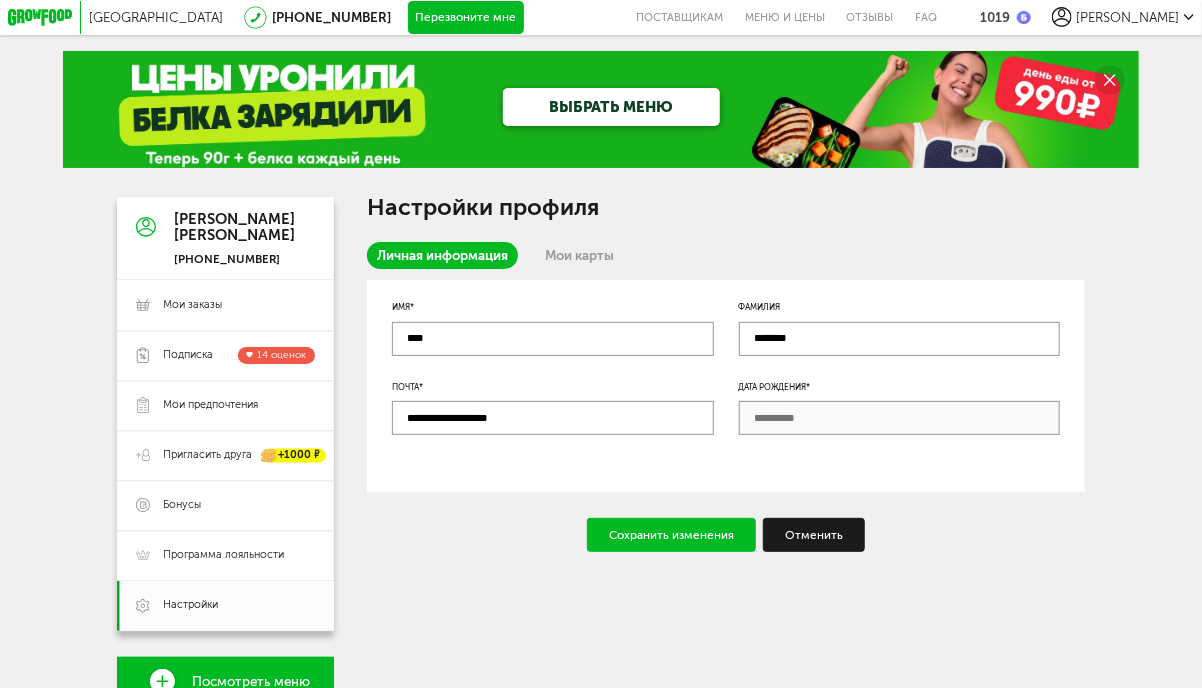 click on "Мои карты" at bounding box center [579, 255] 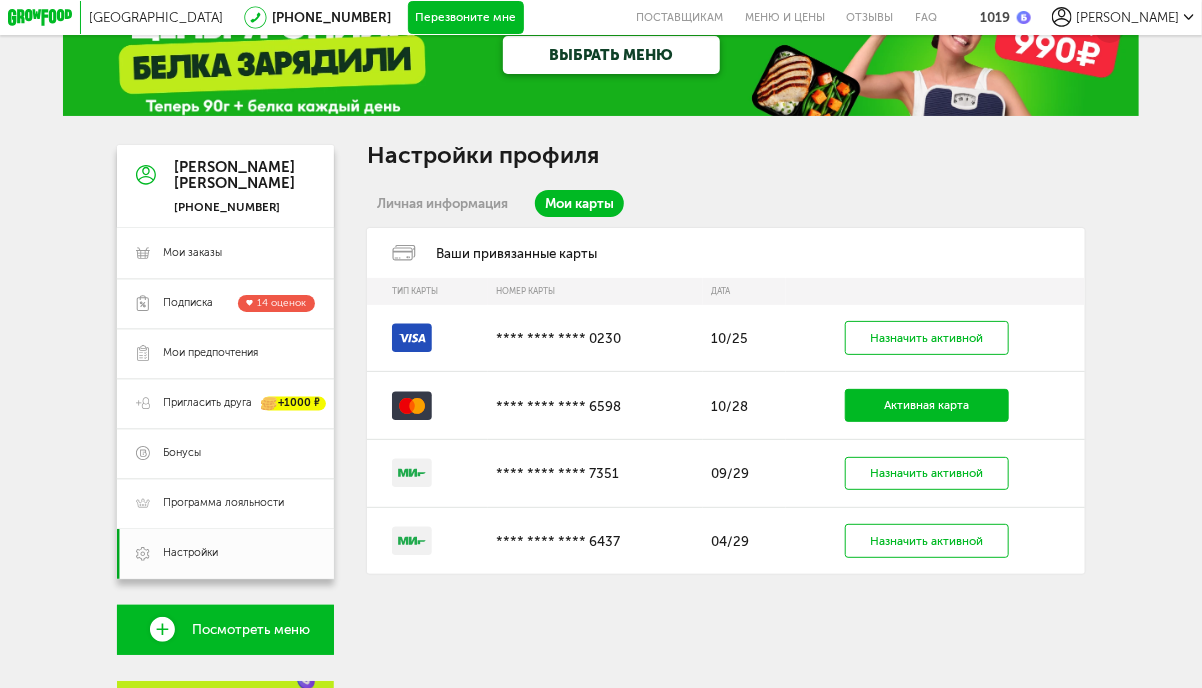 scroll, scrollTop: 100, scrollLeft: 0, axis: vertical 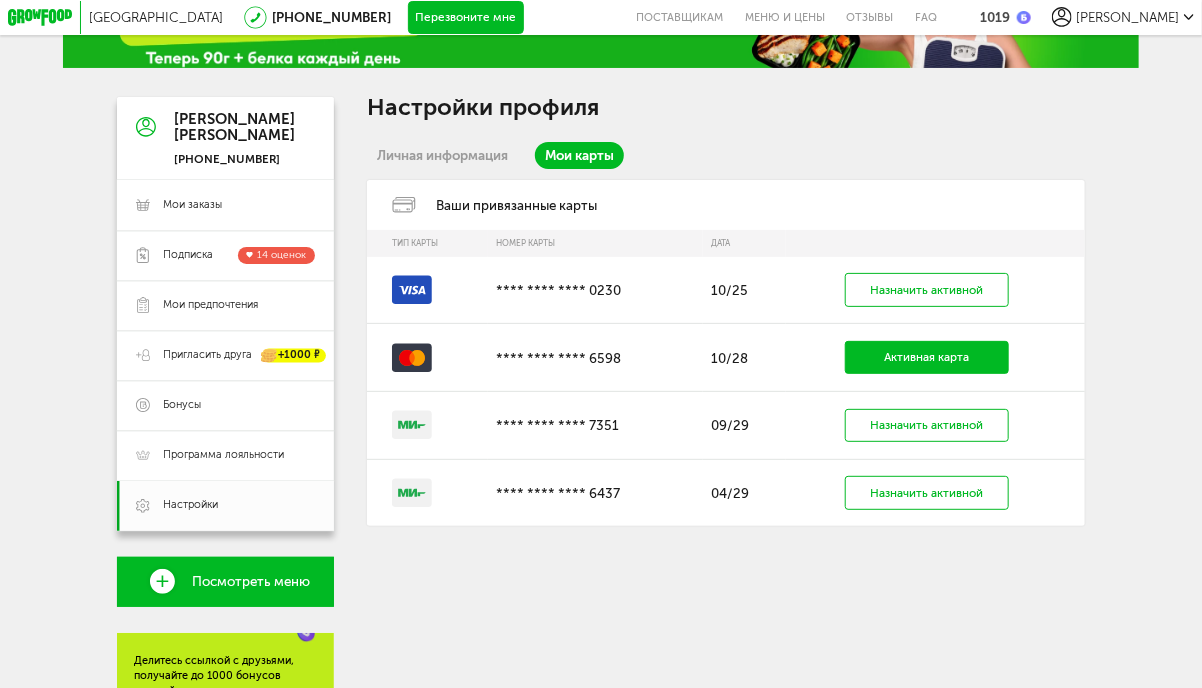 click 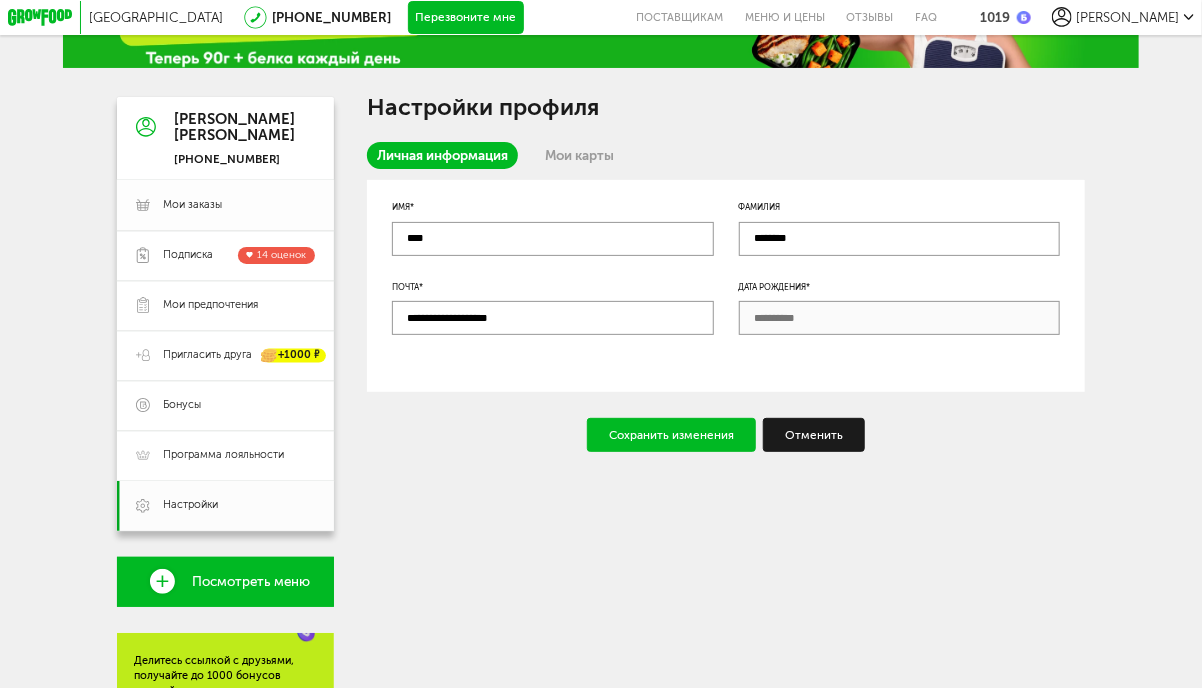 click on "Мои заказы" at bounding box center (192, 205) 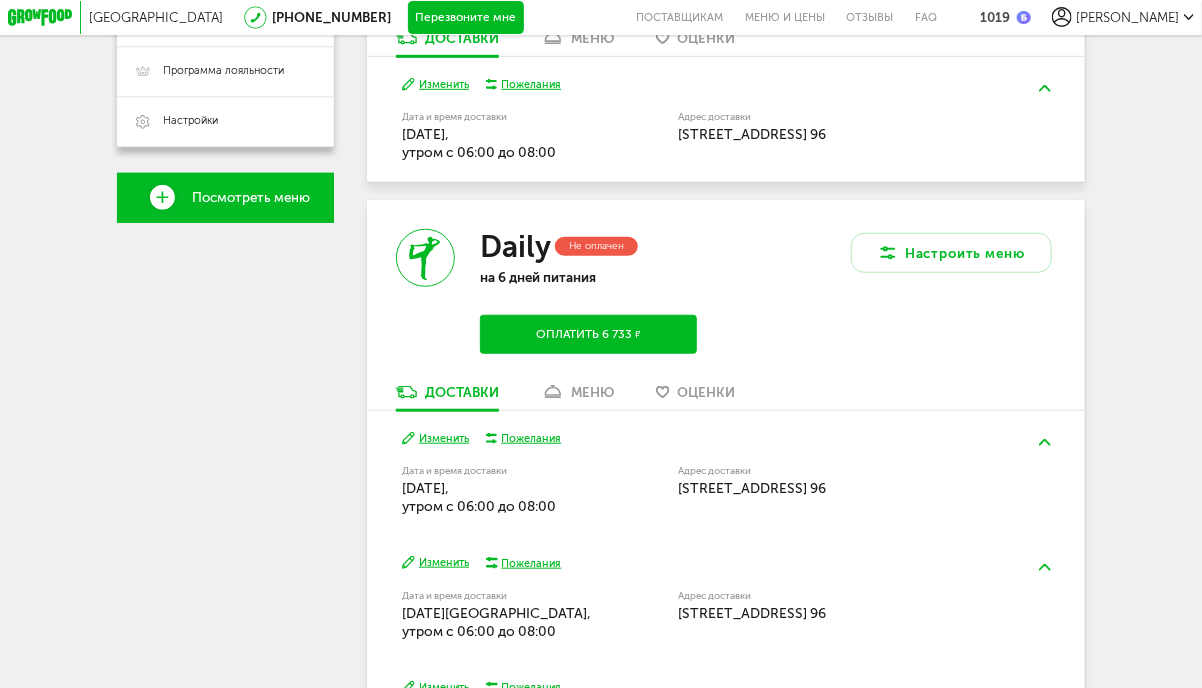 scroll, scrollTop: 483, scrollLeft: 0, axis: vertical 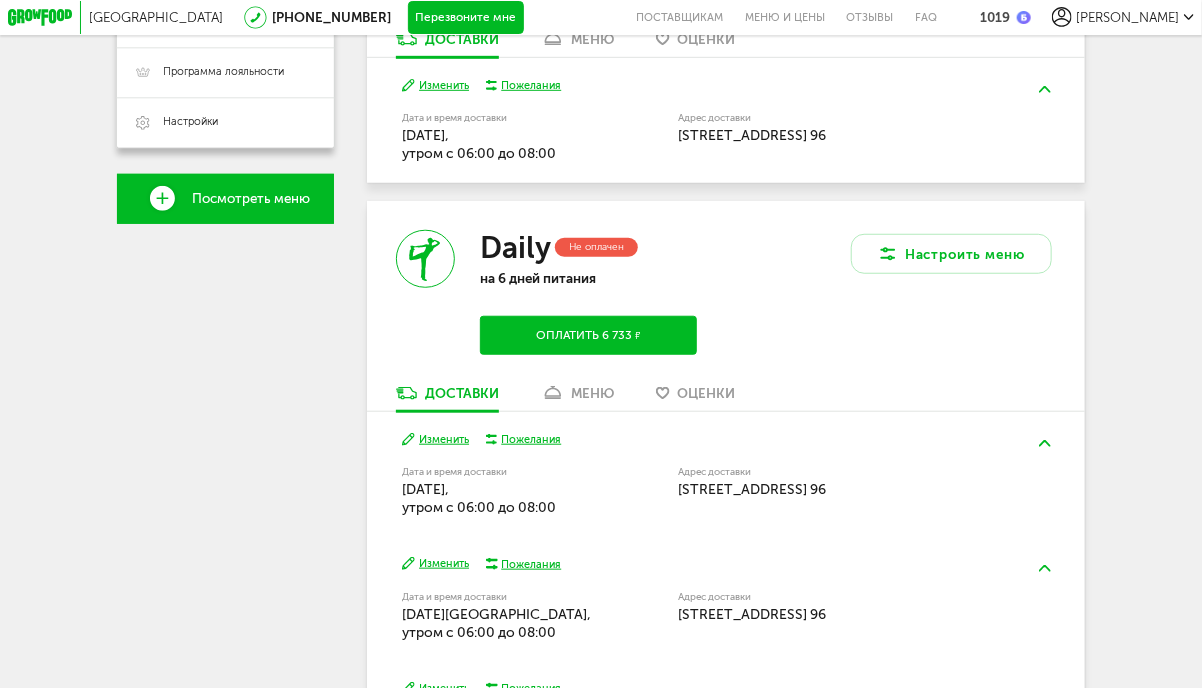click on "Оплатить 6 733 ₽" at bounding box center [588, 335] 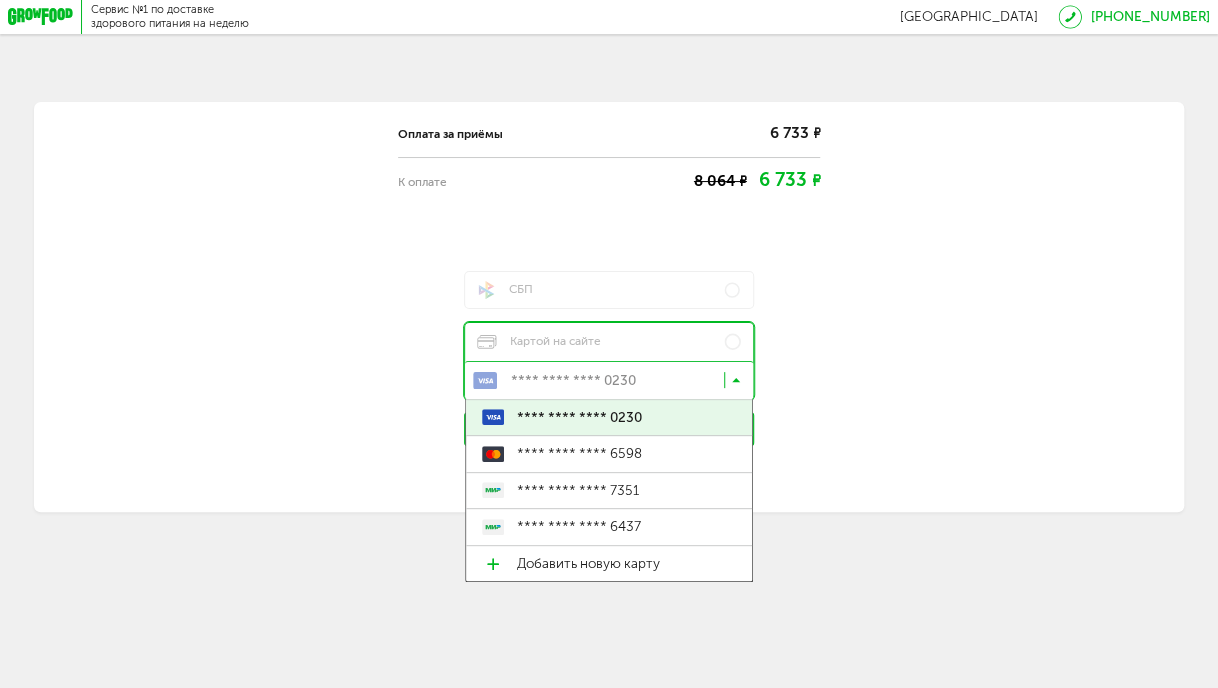 click at bounding box center (736, 383) 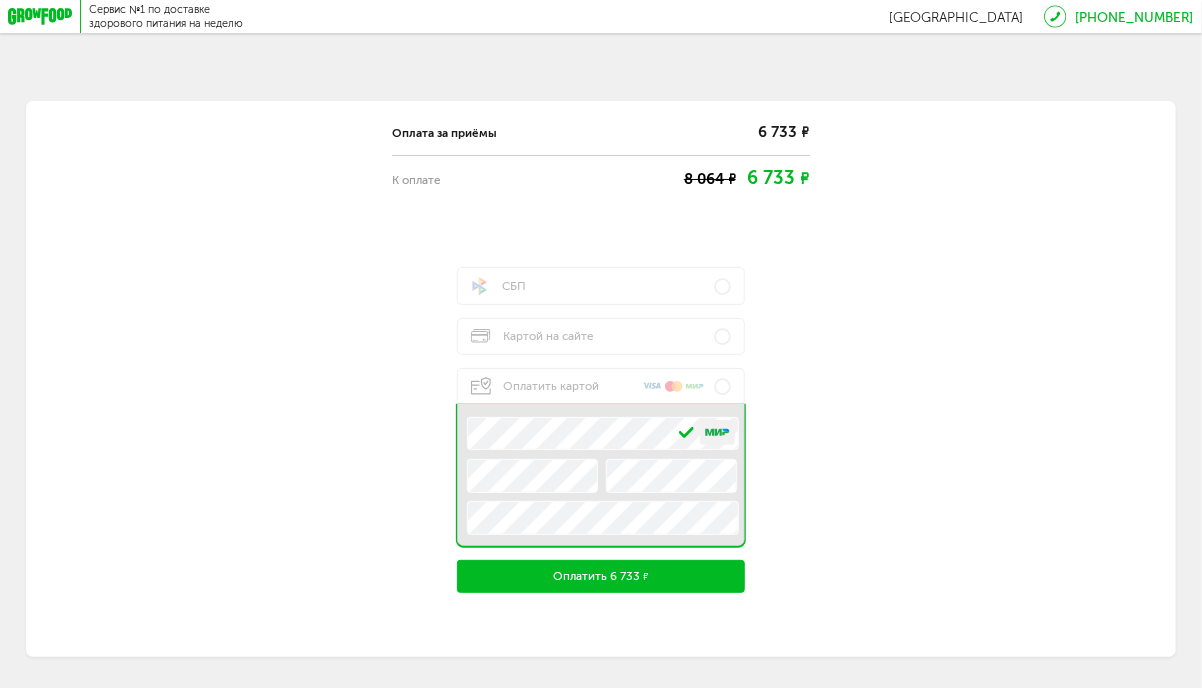 click on "Оплатить 6 733 ₽" at bounding box center [600, 576] 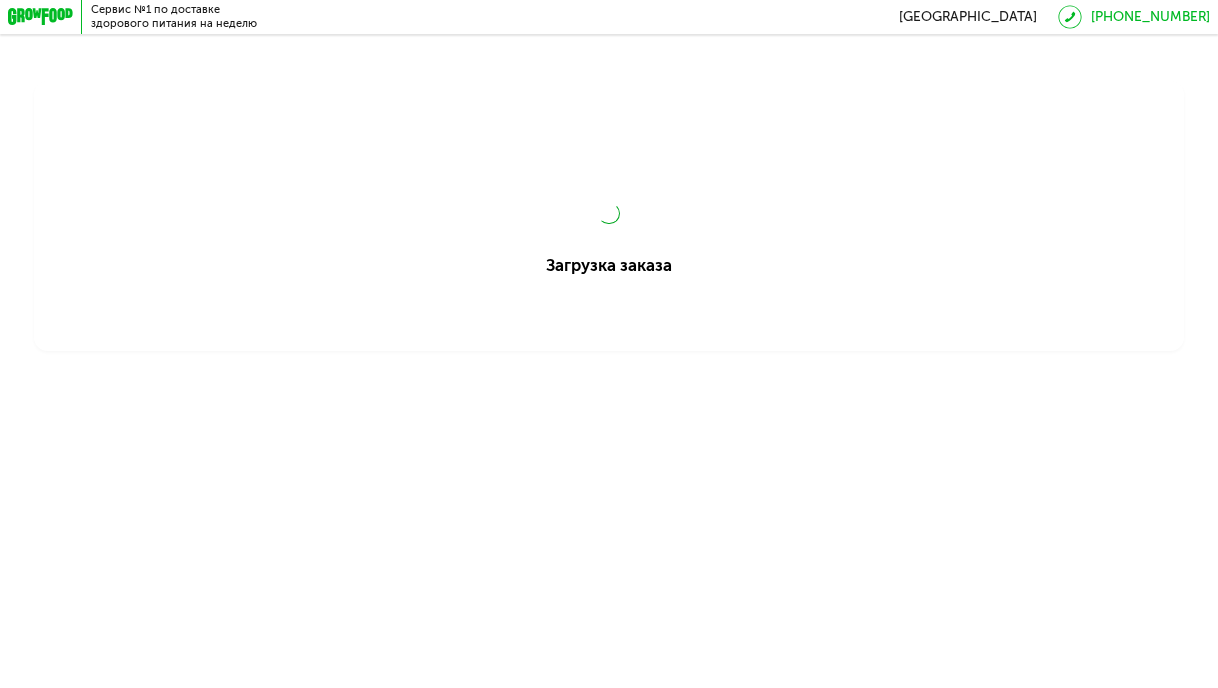 scroll, scrollTop: 0, scrollLeft: 0, axis: both 